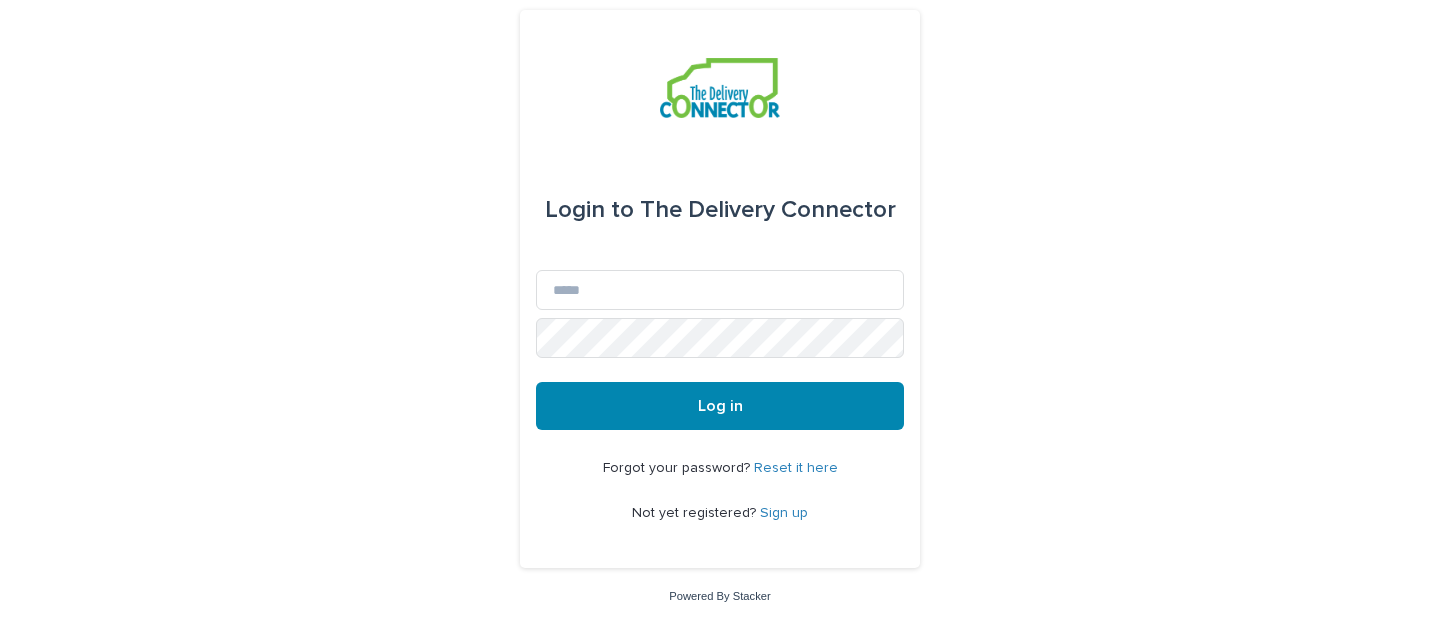 scroll, scrollTop: 0, scrollLeft: 0, axis: both 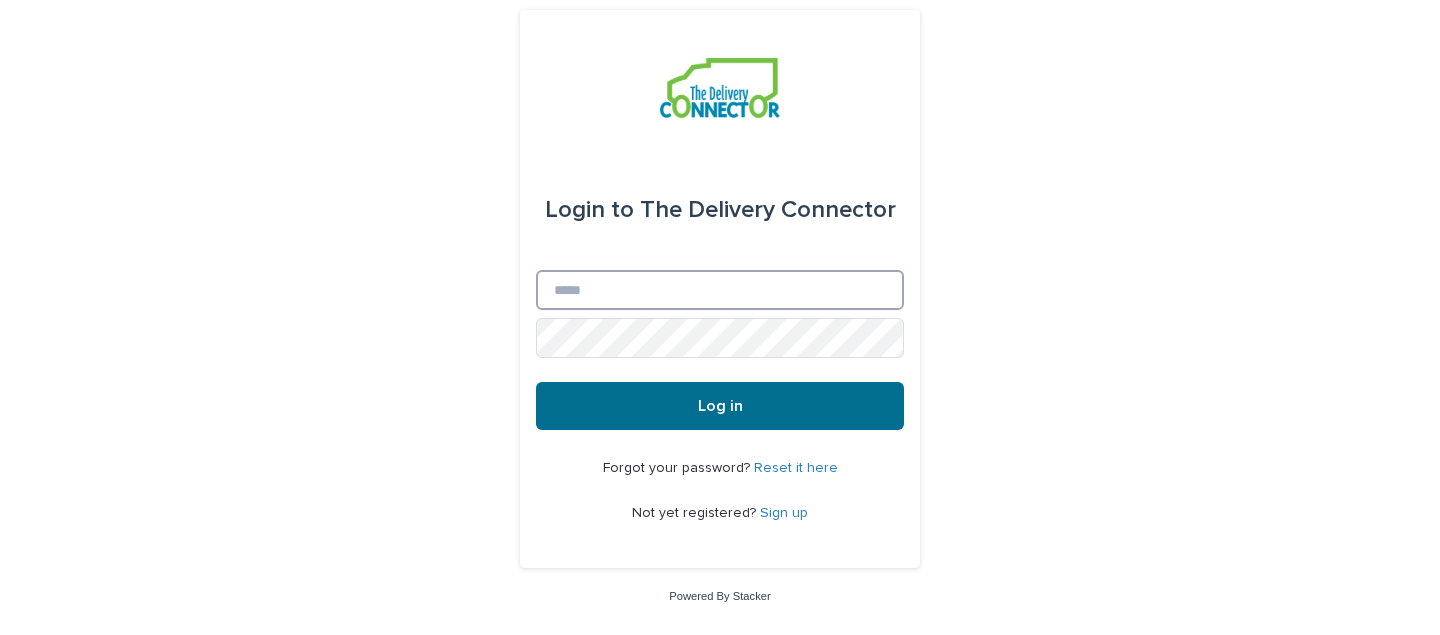 type on "**********" 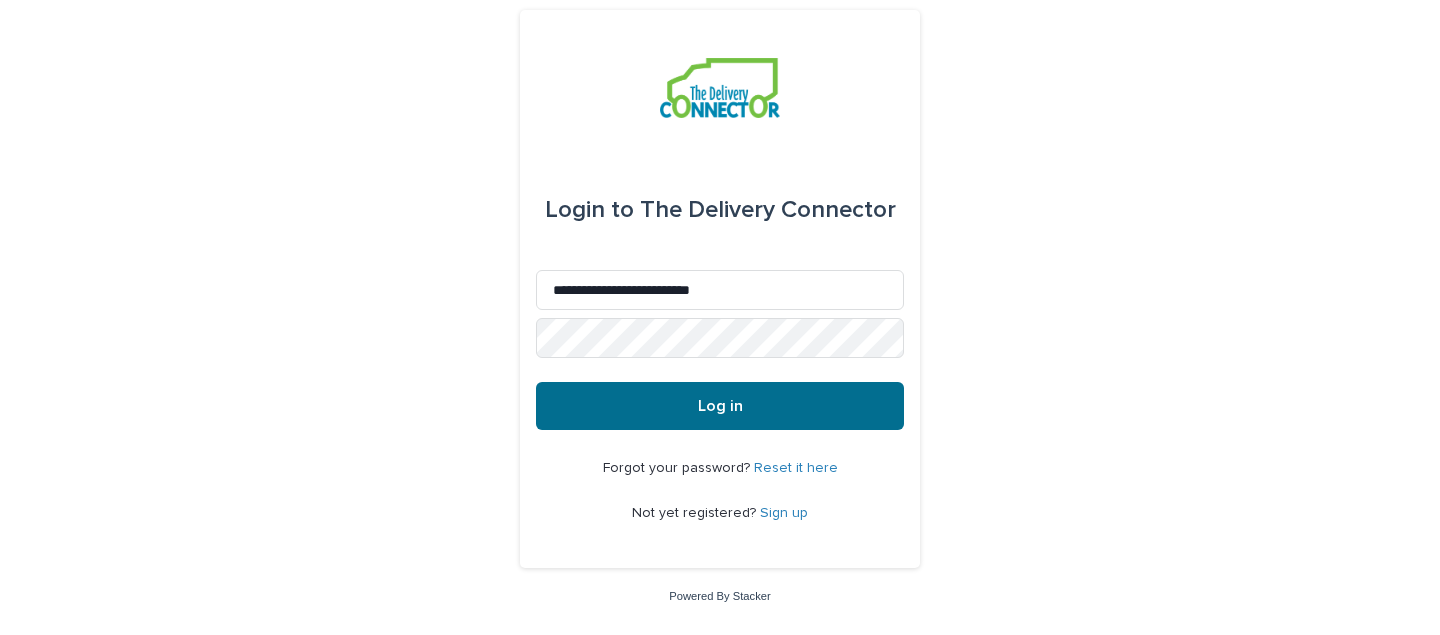 click on "Log in" at bounding box center (720, 406) 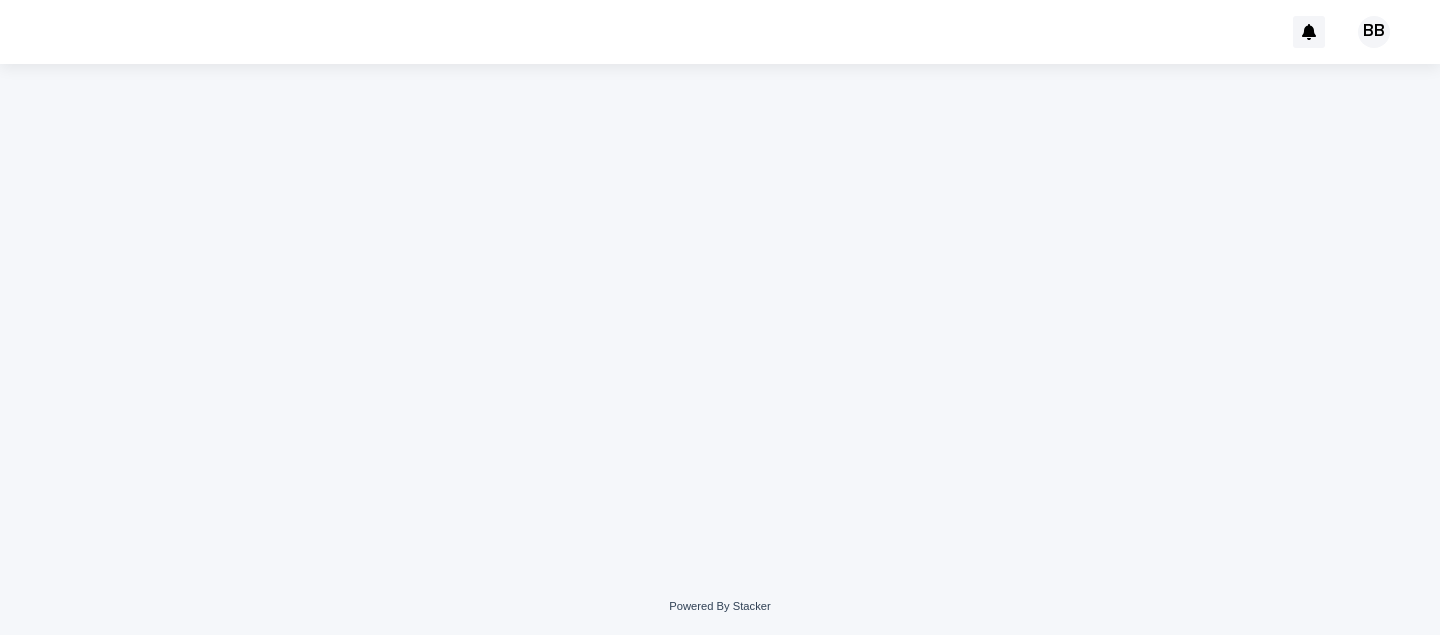 scroll, scrollTop: 0, scrollLeft: 0, axis: both 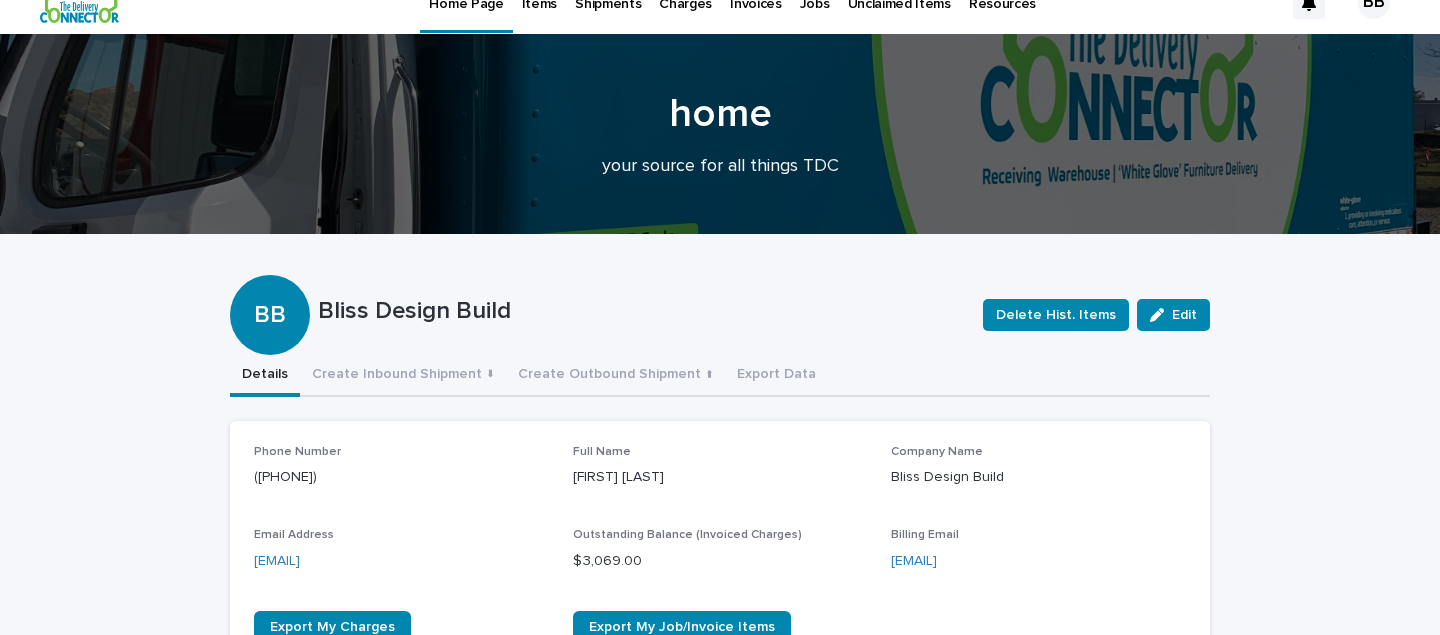 click on "Jobs" at bounding box center [815, -8] 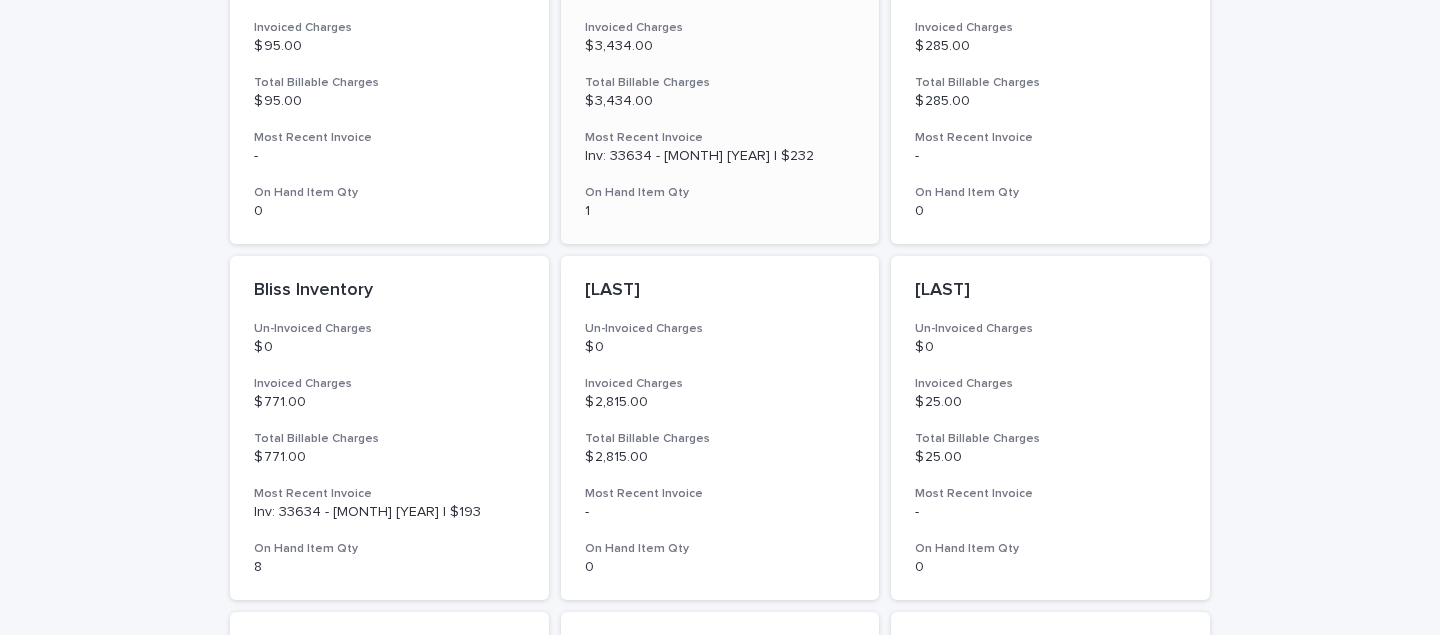 scroll, scrollTop: 721, scrollLeft: 0, axis: vertical 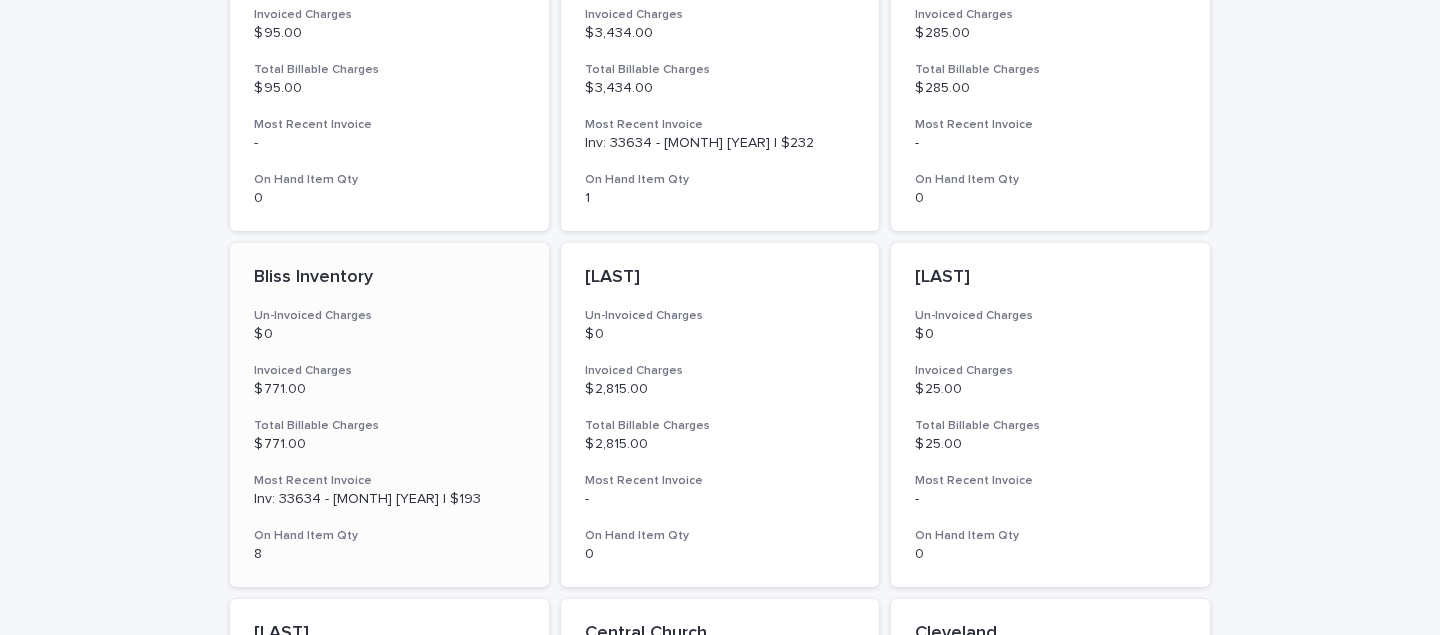 click on "Invoiced Charges" at bounding box center [389, 371] 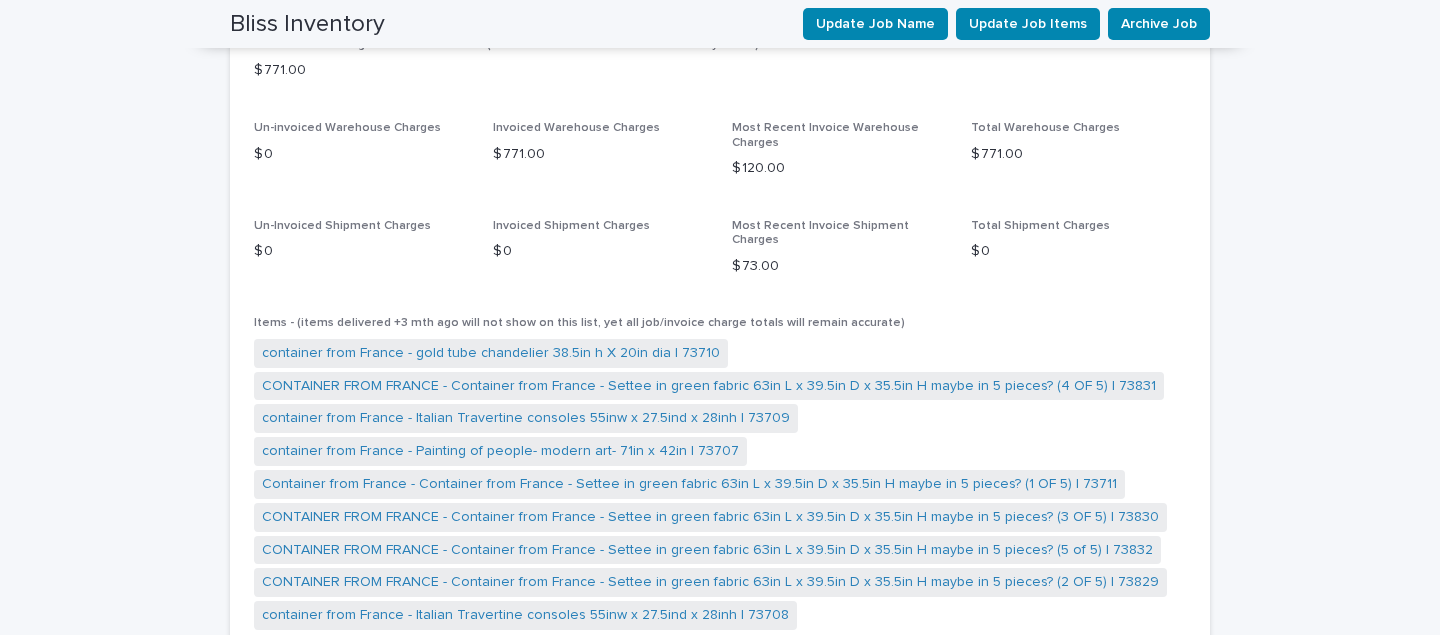 scroll, scrollTop: 1574, scrollLeft: 0, axis: vertical 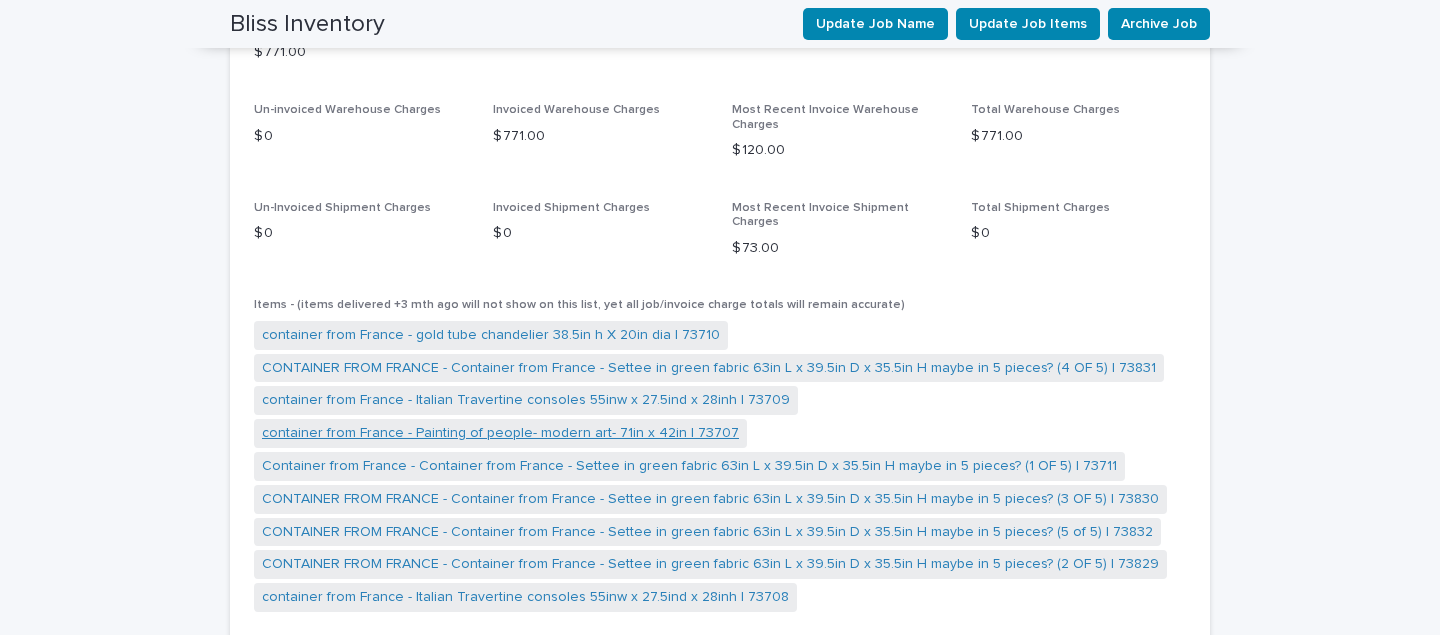 click on "container from France - Painting of people- modern art- 71in x 42in | 73707" at bounding box center [500, 433] 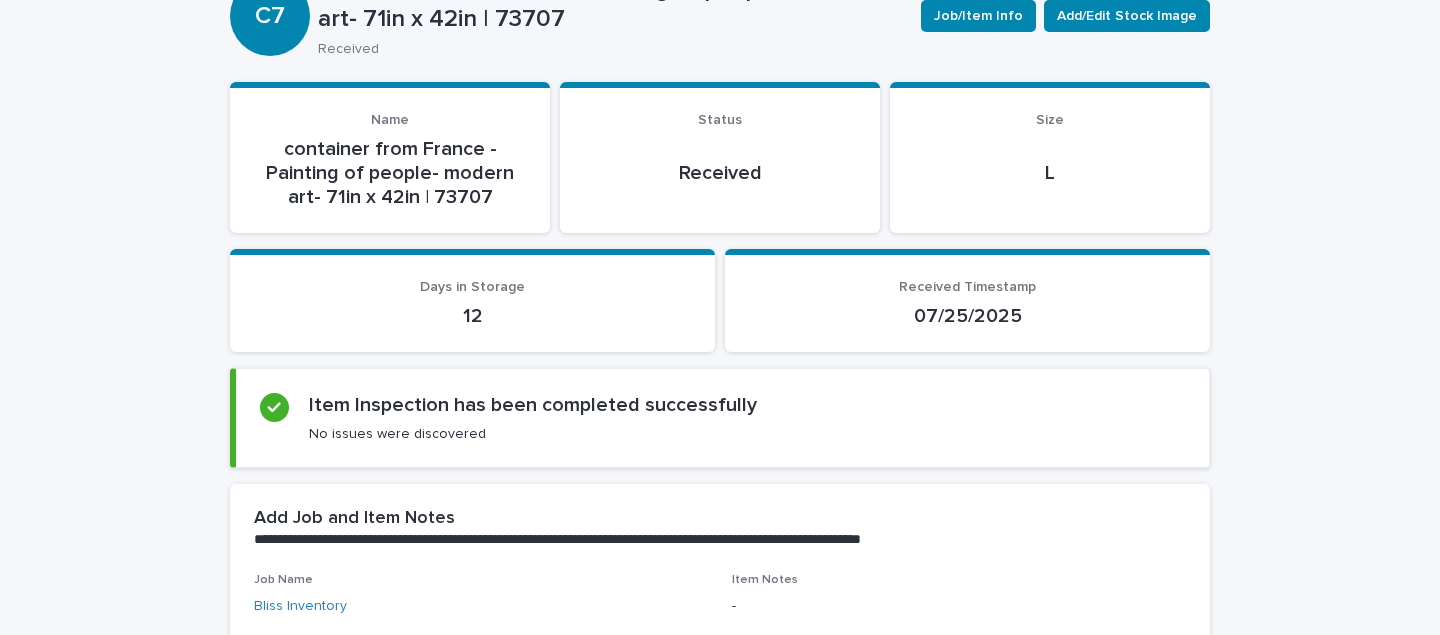 scroll, scrollTop: 183, scrollLeft: 0, axis: vertical 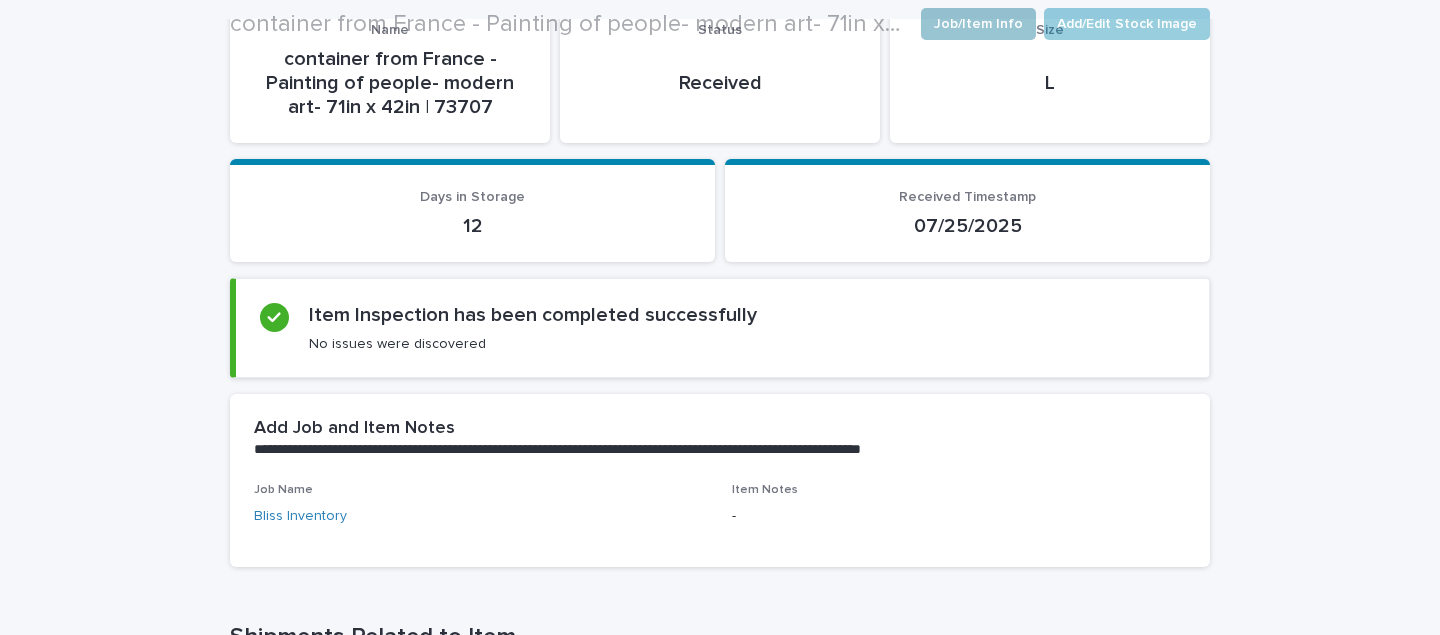 click on "Job/Item Info" at bounding box center [978, 24] 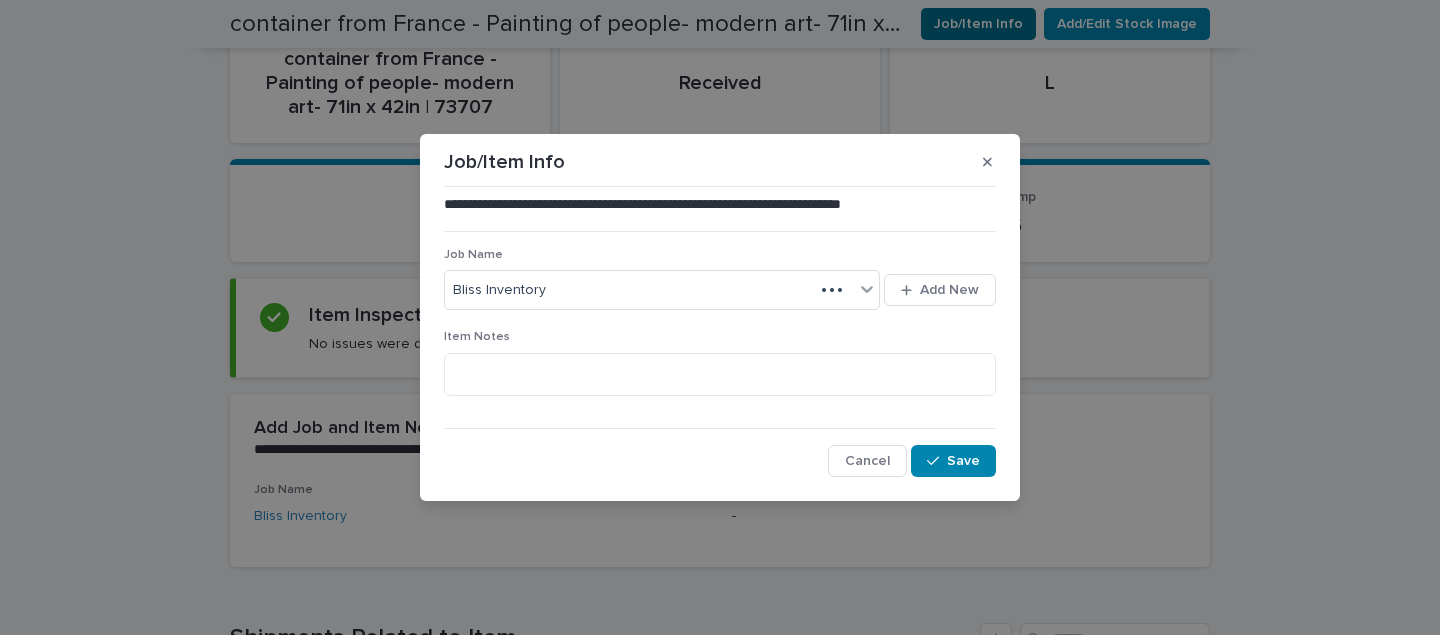 scroll, scrollTop: 403, scrollLeft: 0, axis: vertical 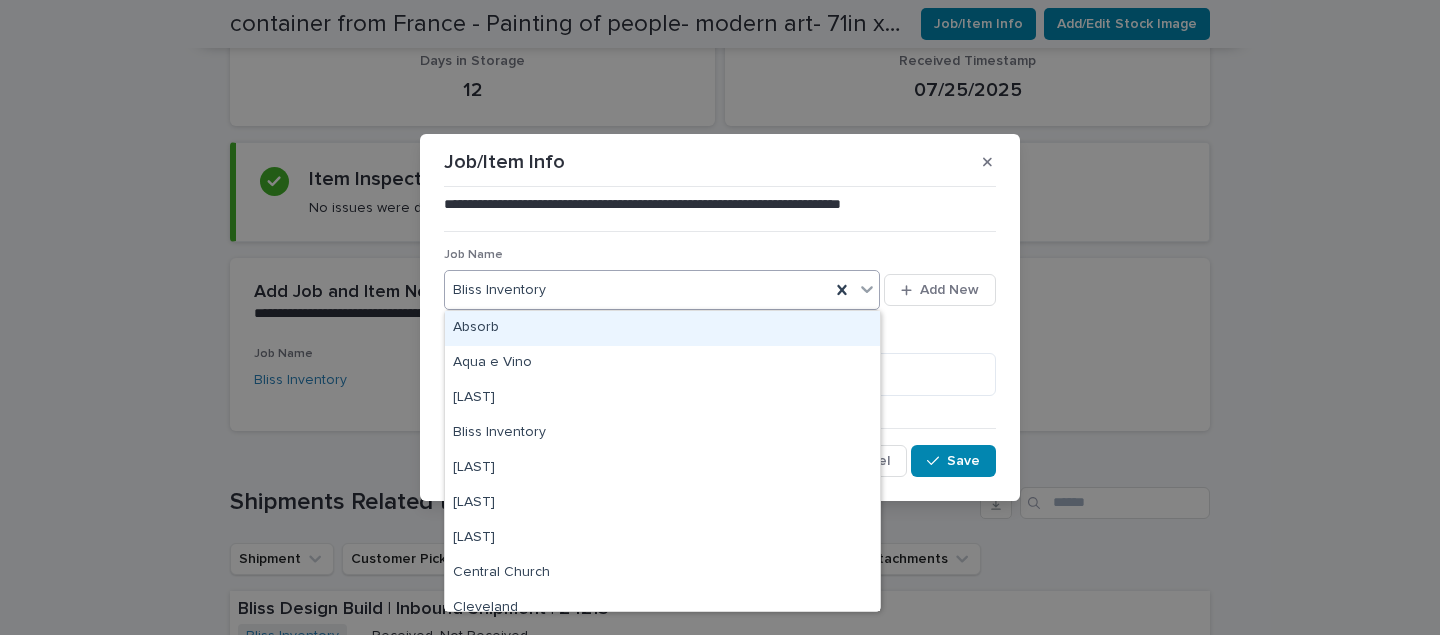 click on "Bliss Inventory" at bounding box center [637, 290] 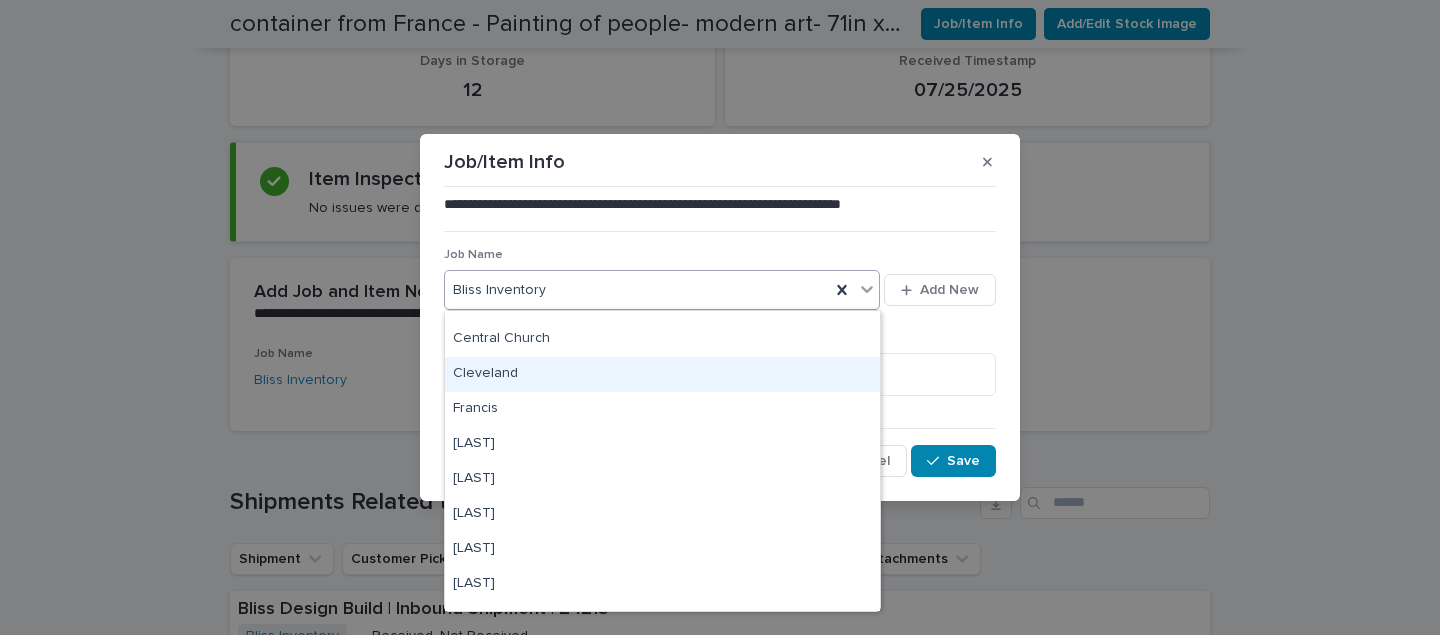 scroll, scrollTop: 227, scrollLeft: 0, axis: vertical 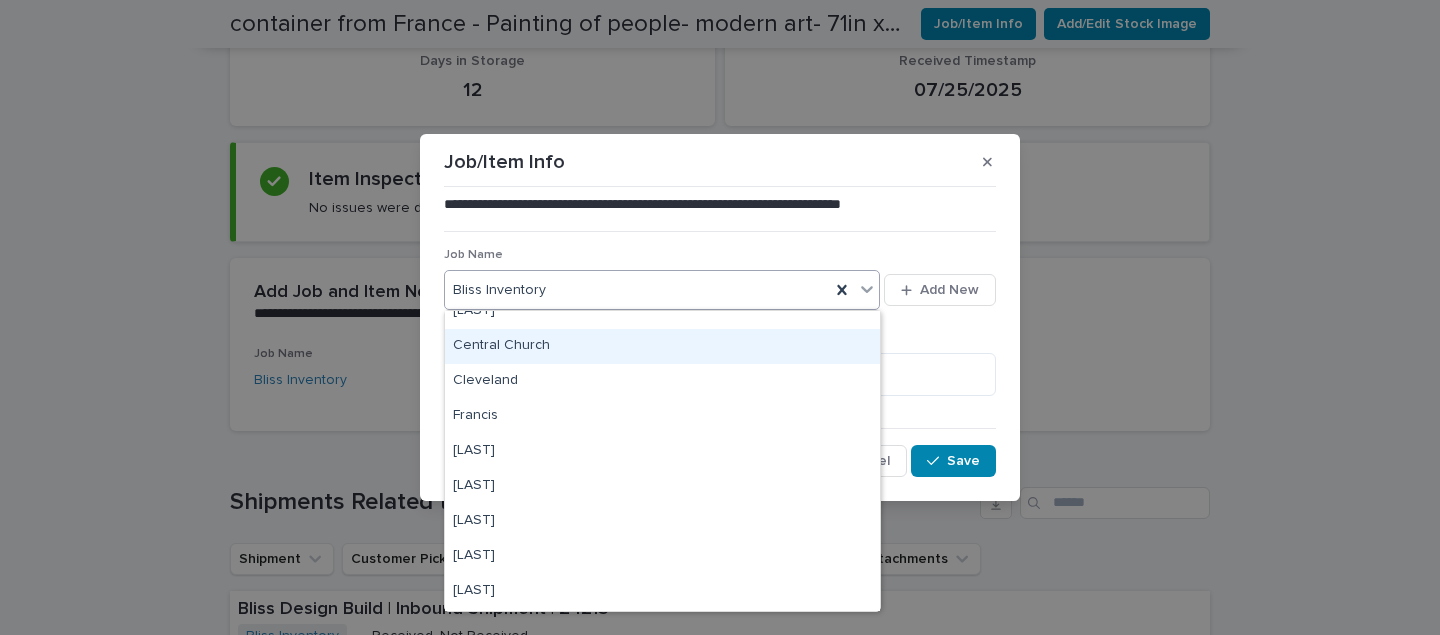 click on "Central Church" at bounding box center (662, 346) 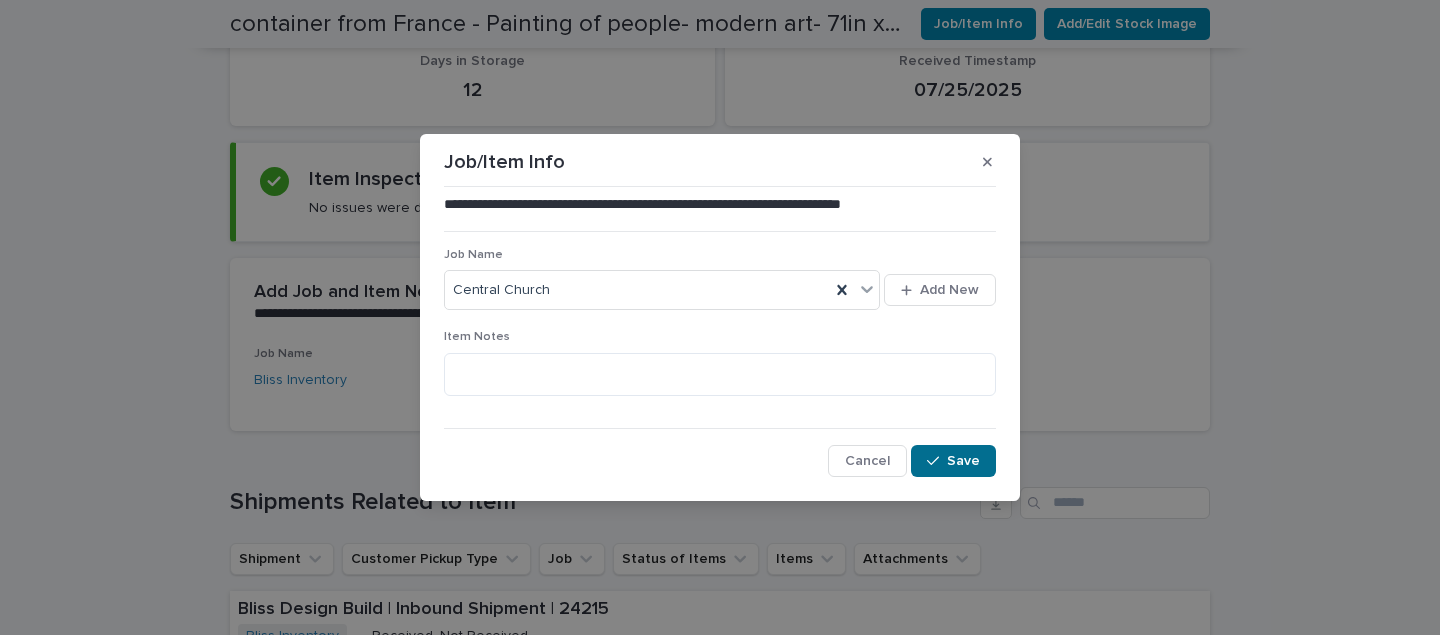 click on "Save" at bounding box center (963, 461) 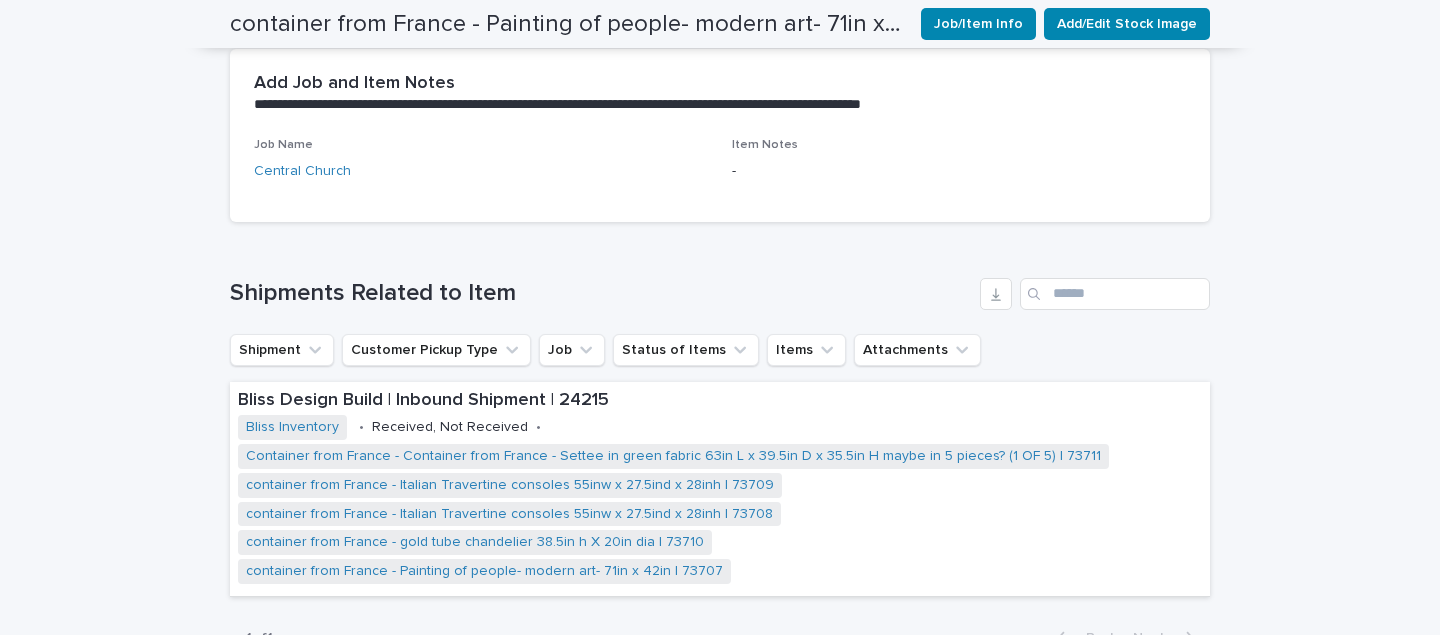 scroll, scrollTop: 642, scrollLeft: 0, axis: vertical 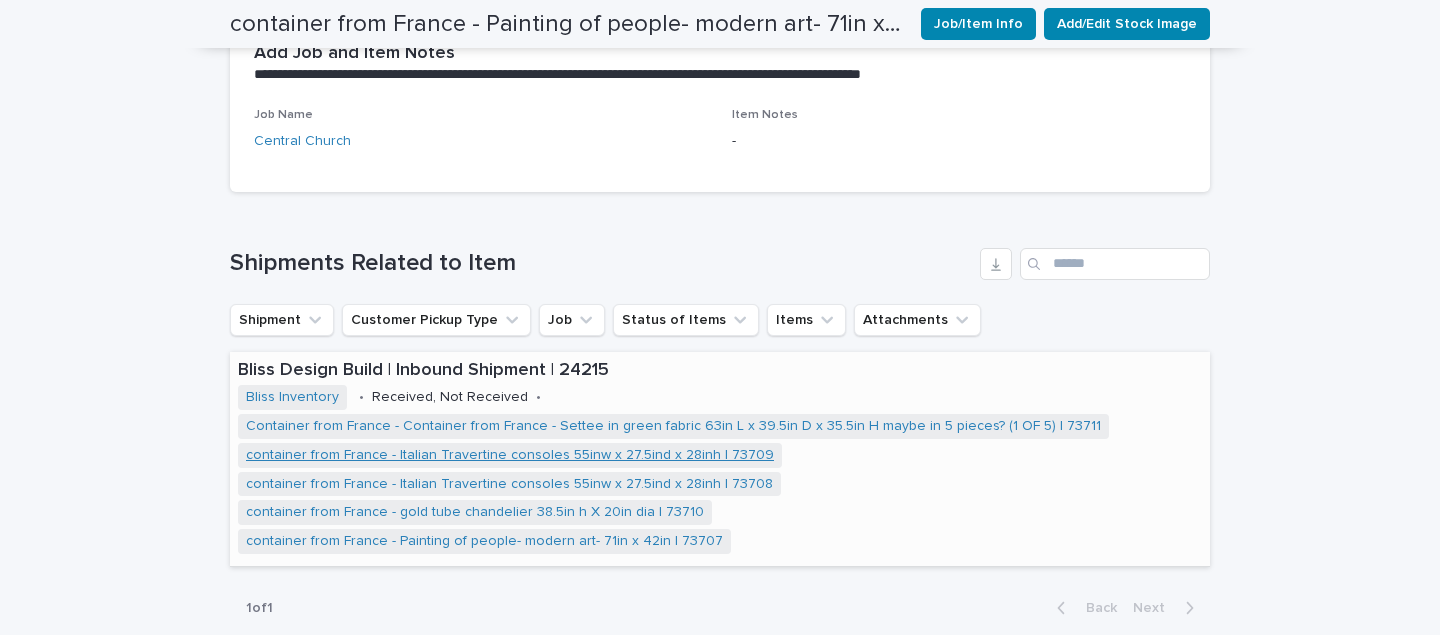 click on "container from France - Italian Travertine consoles 55inw x 27.5ind x 28inh | 73709" at bounding box center [510, 455] 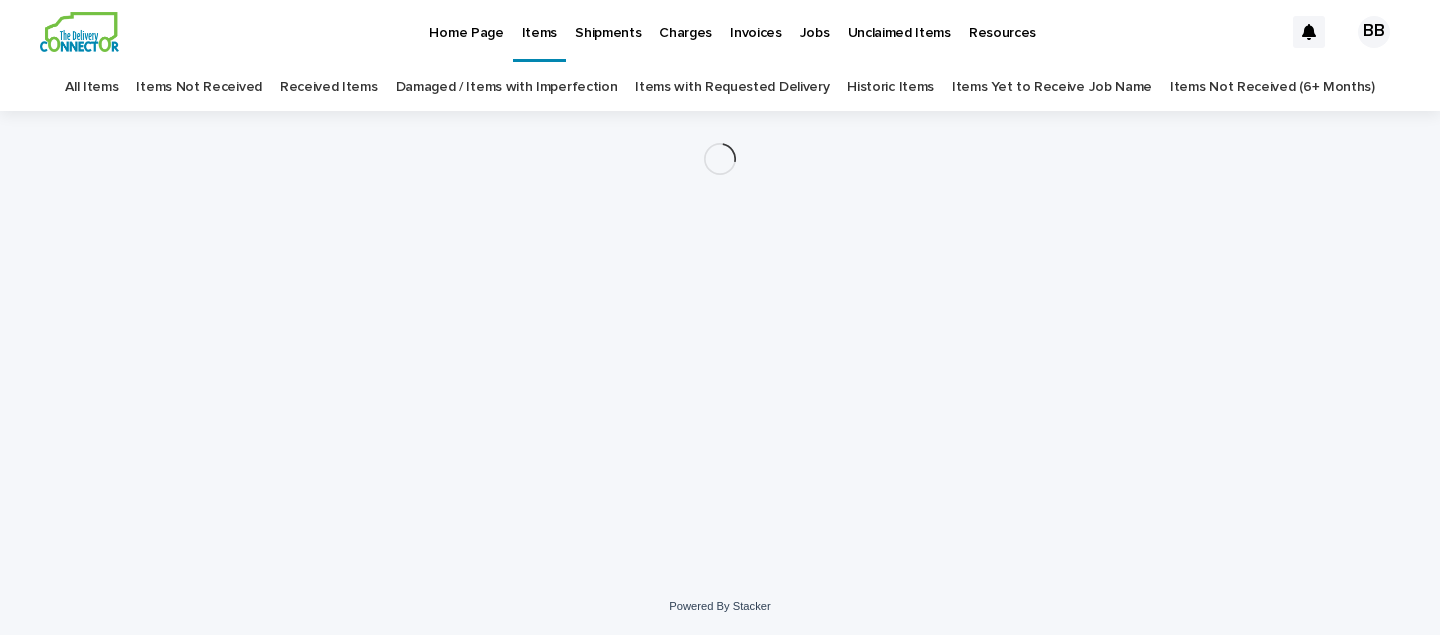 scroll, scrollTop: 0, scrollLeft: 0, axis: both 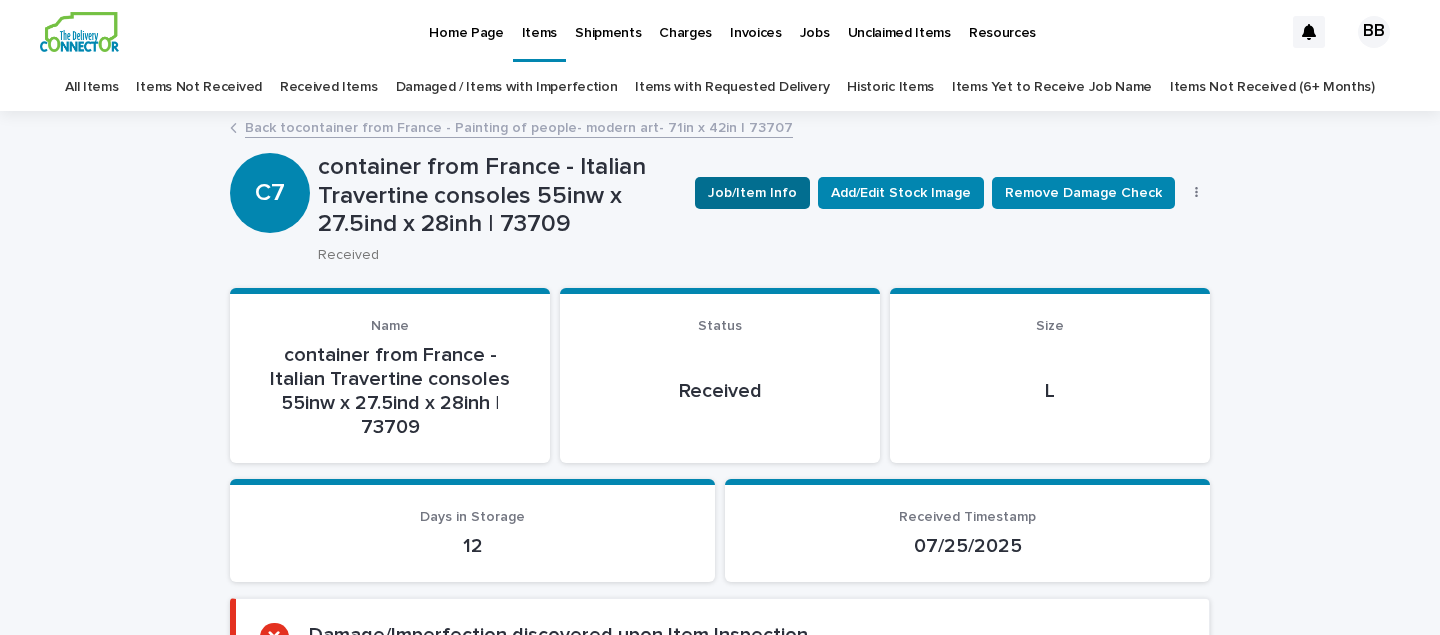 click on "Job/Item Info" at bounding box center [752, 193] 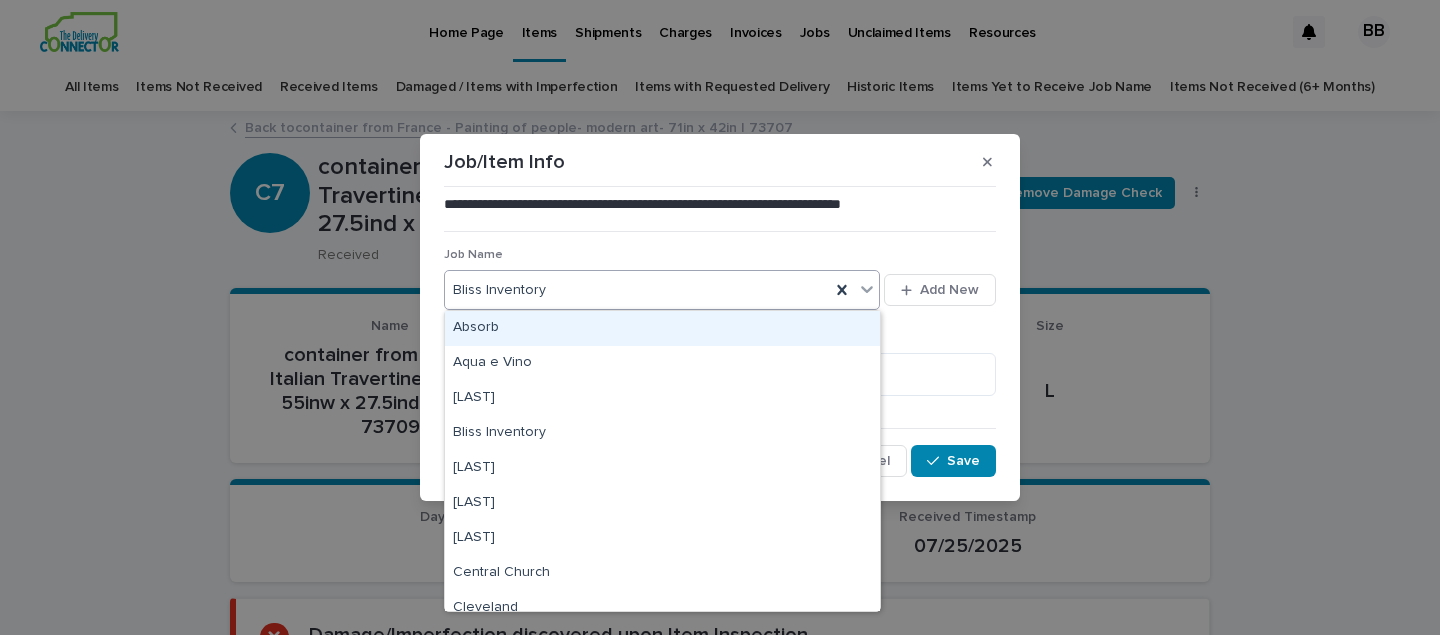 click 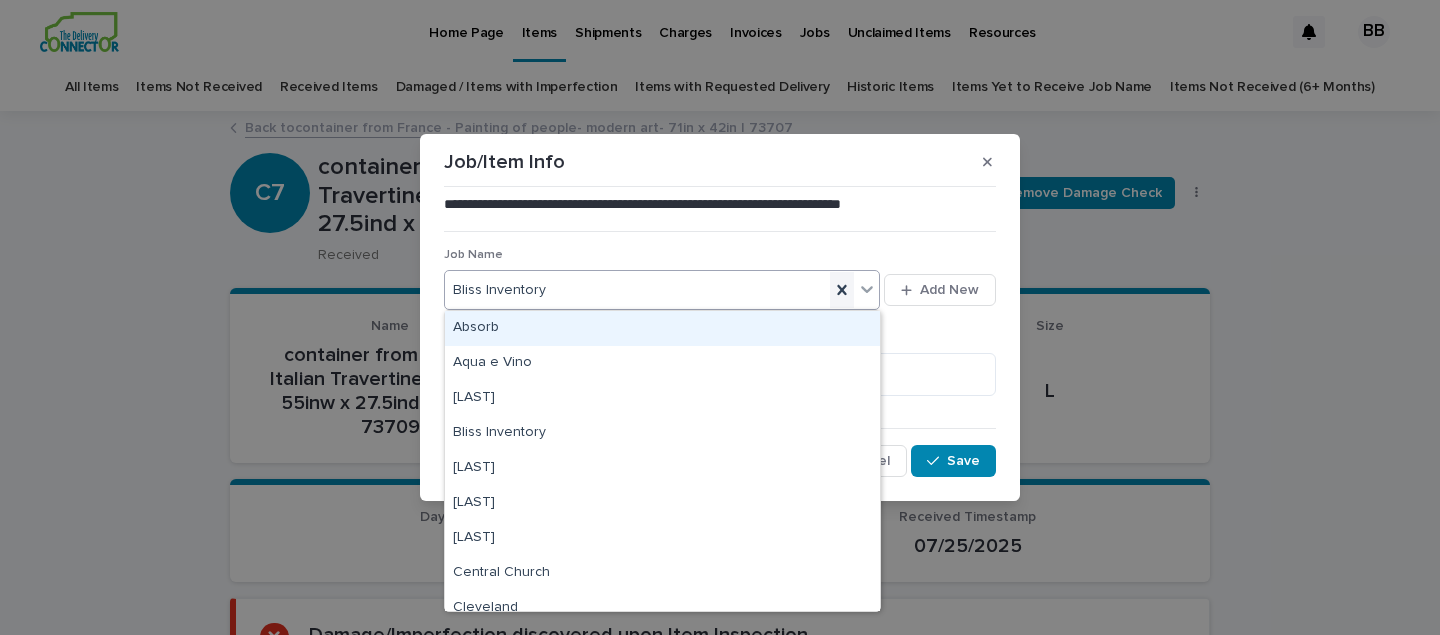 click 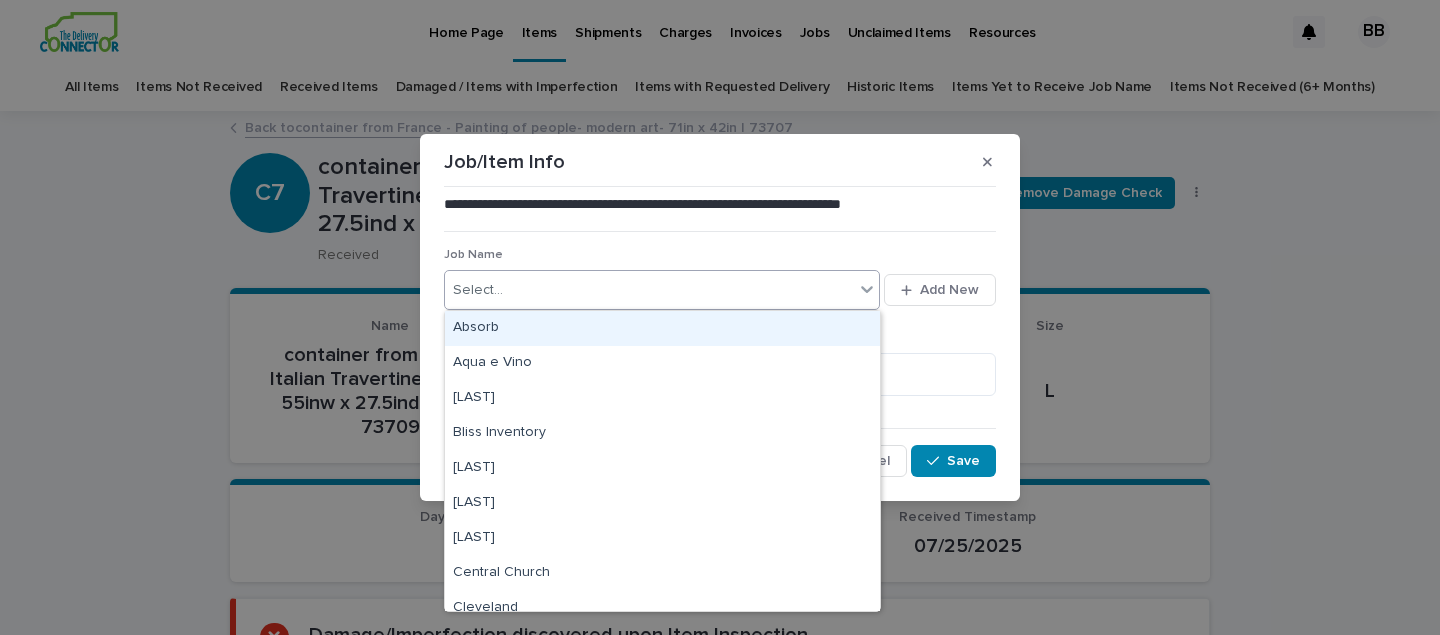 click 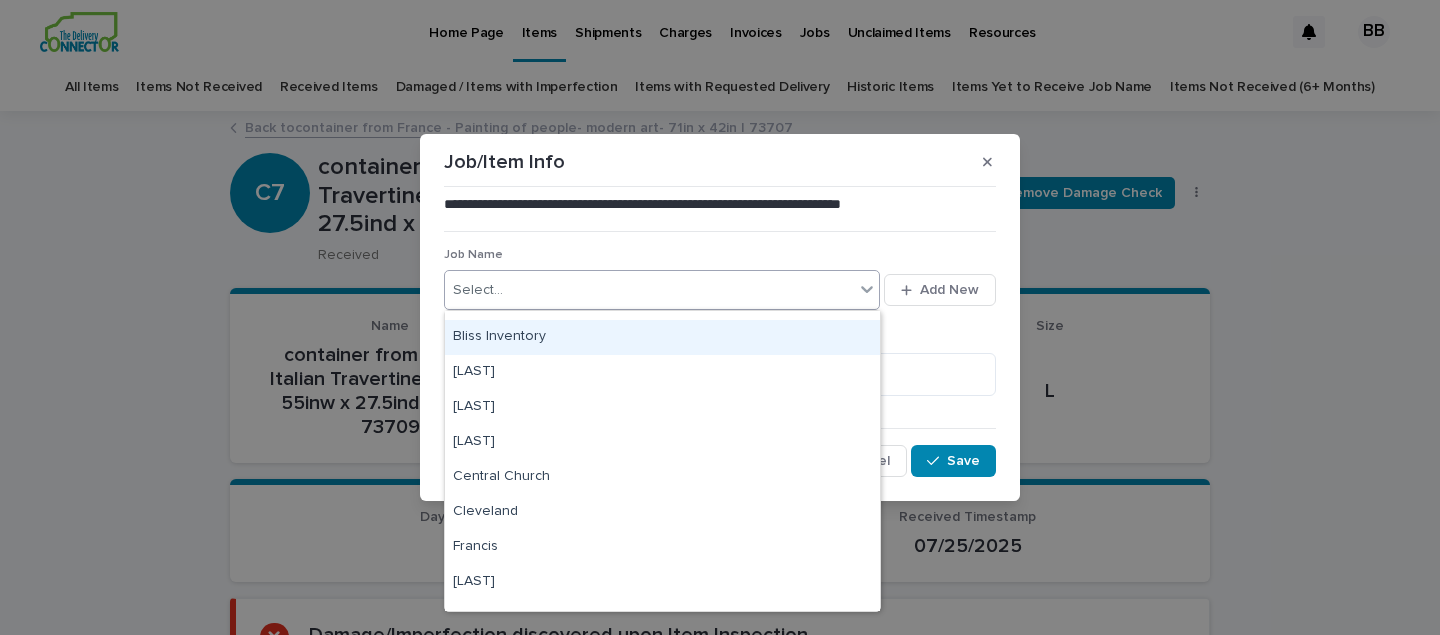 scroll, scrollTop: 97, scrollLeft: 0, axis: vertical 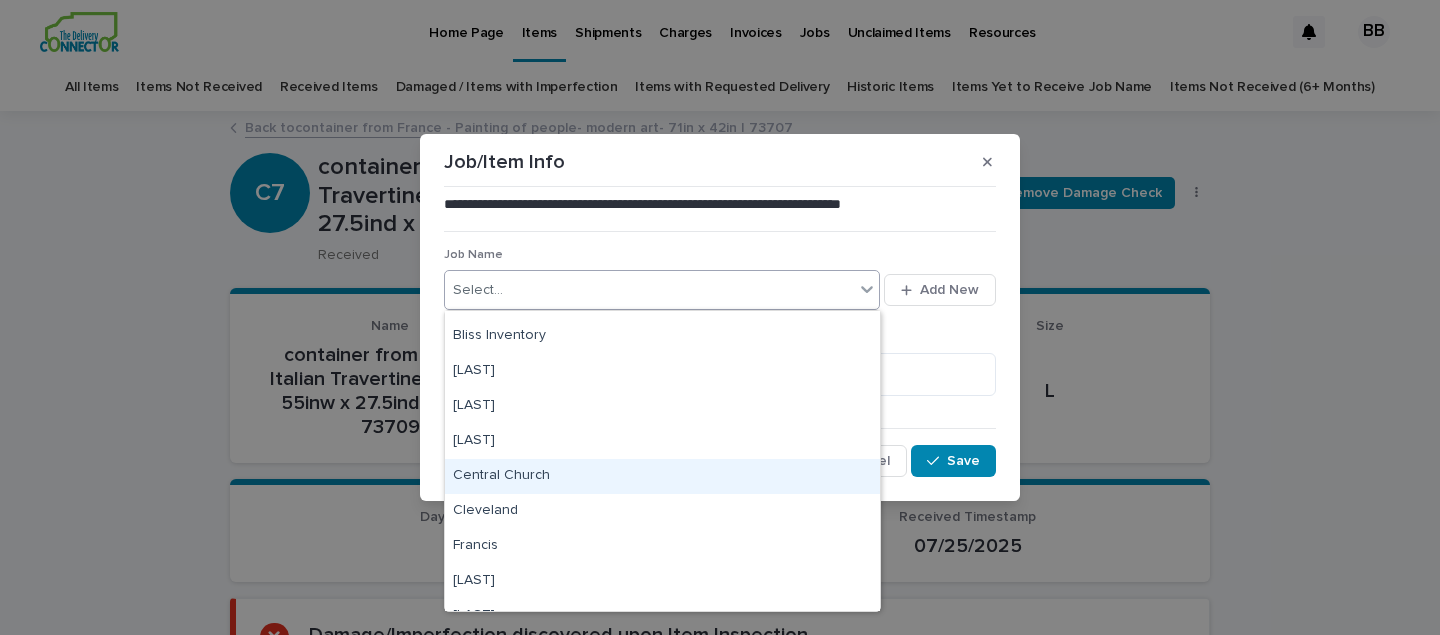 click on "Central Church" at bounding box center (662, 476) 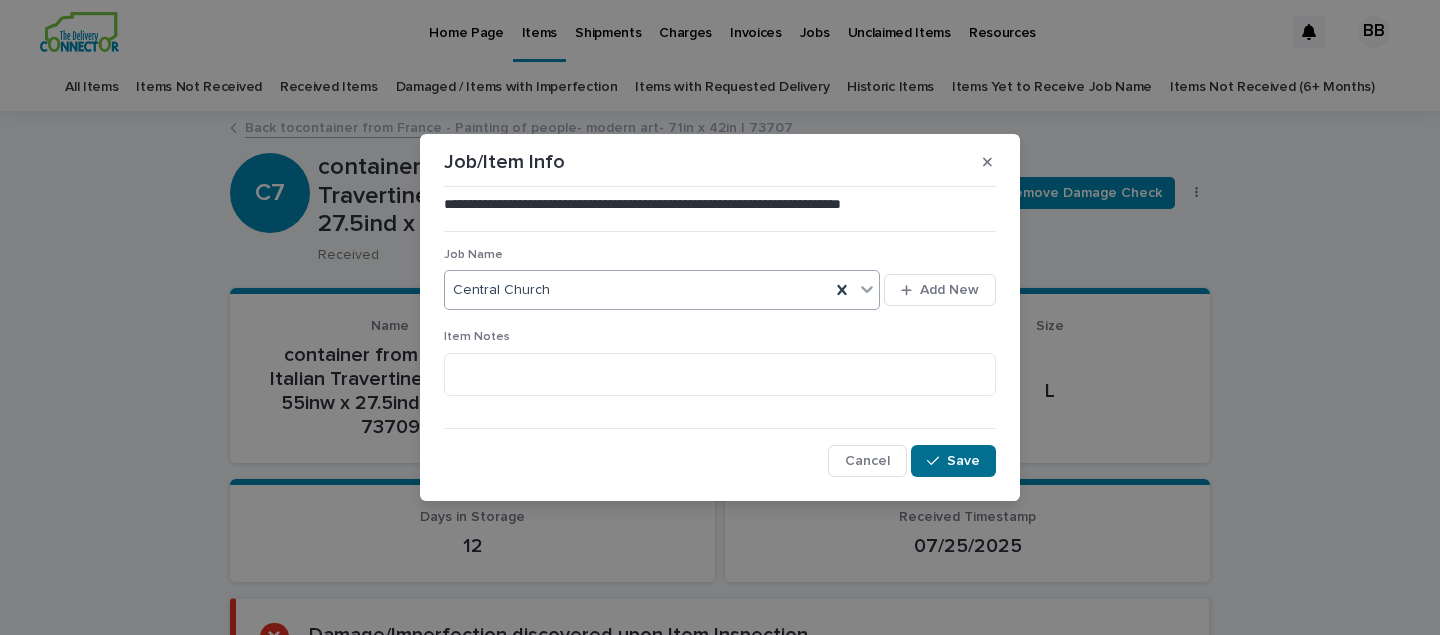 click on "Save" at bounding box center [963, 461] 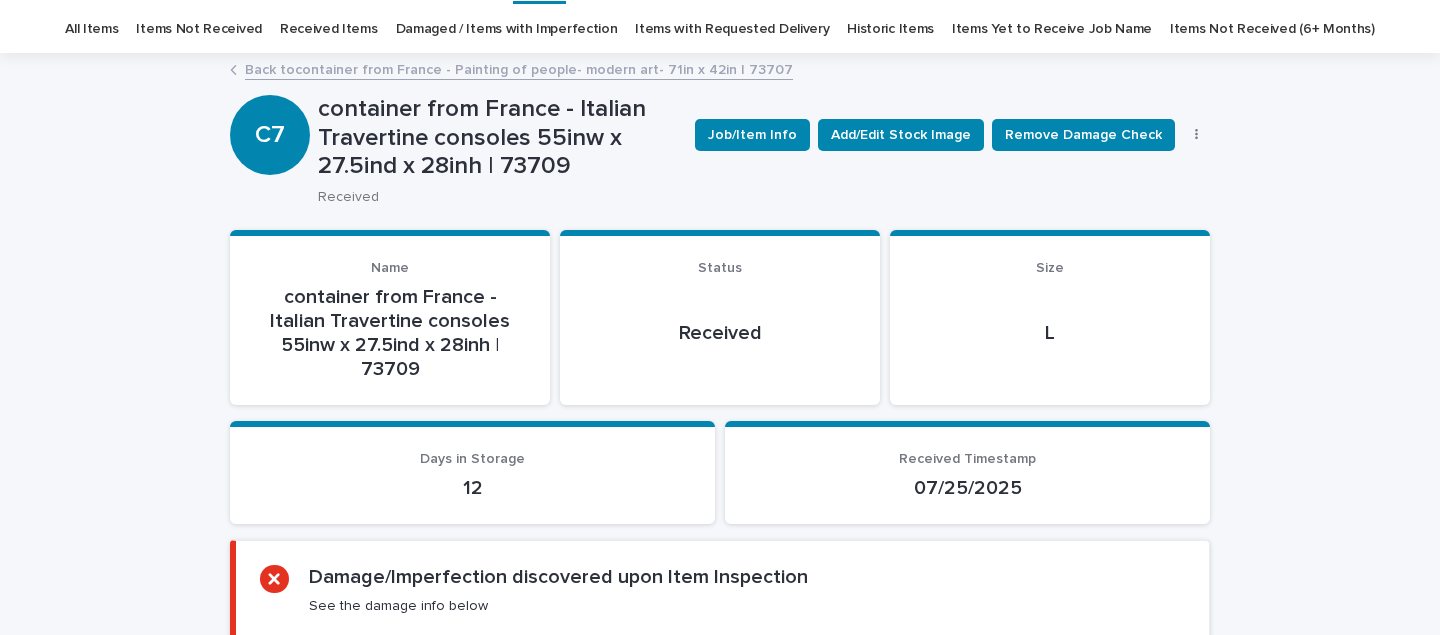 scroll, scrollTop: 42, scrollLeft: 0, axis: vertical 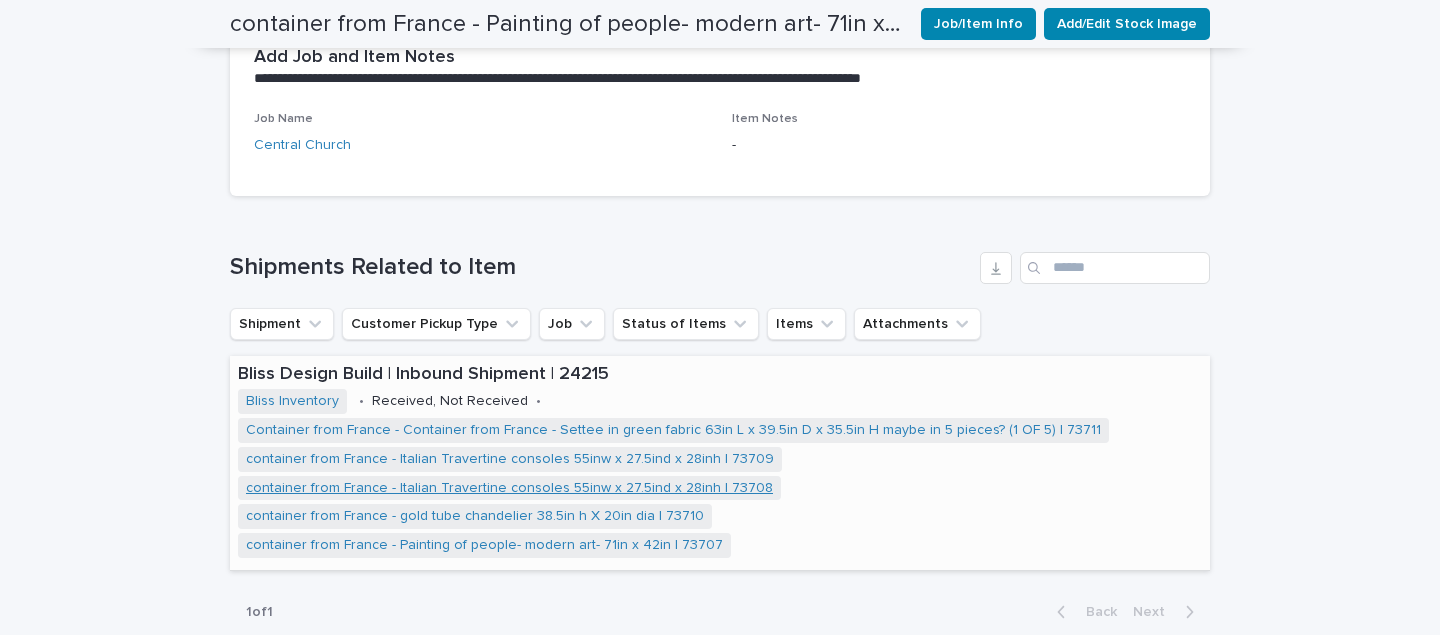 click on "container from France - Italian Travertine consoles 55inw x 27.5ind x 28inh | 73708" at bounding box center [509, 488] 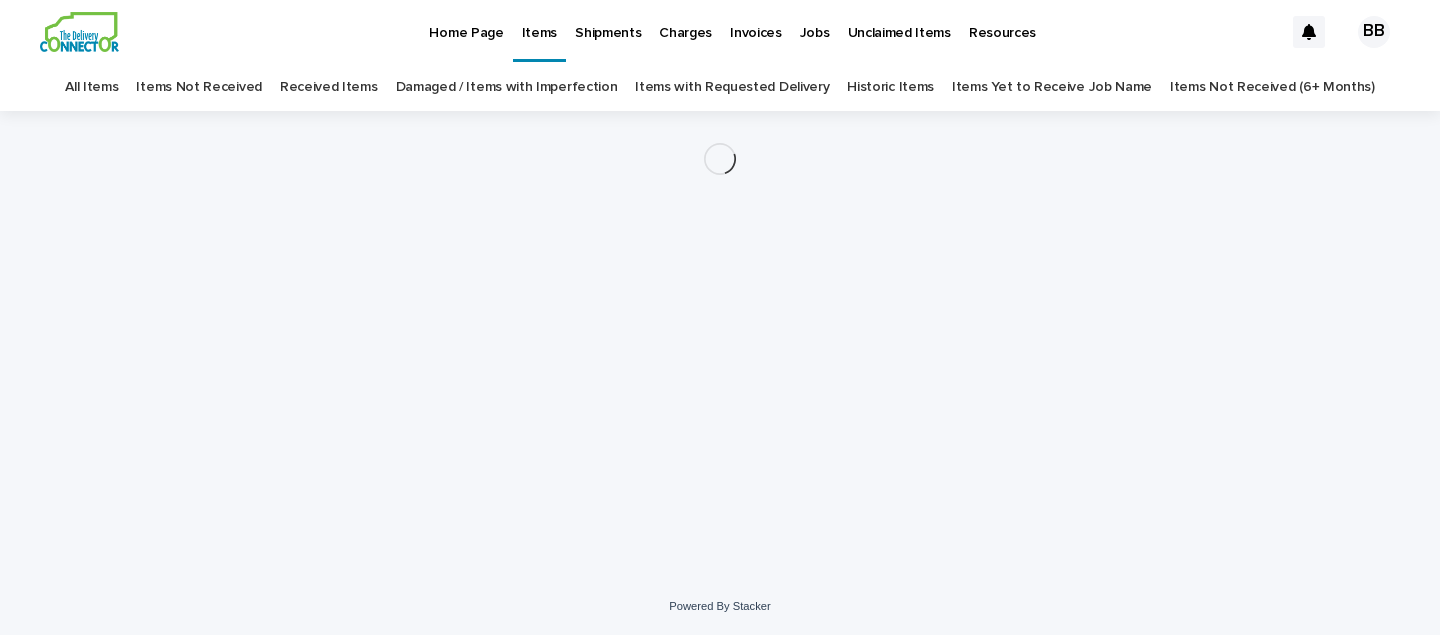 scroll, scrollTop: 0, scrollLeft: 0, axis: both 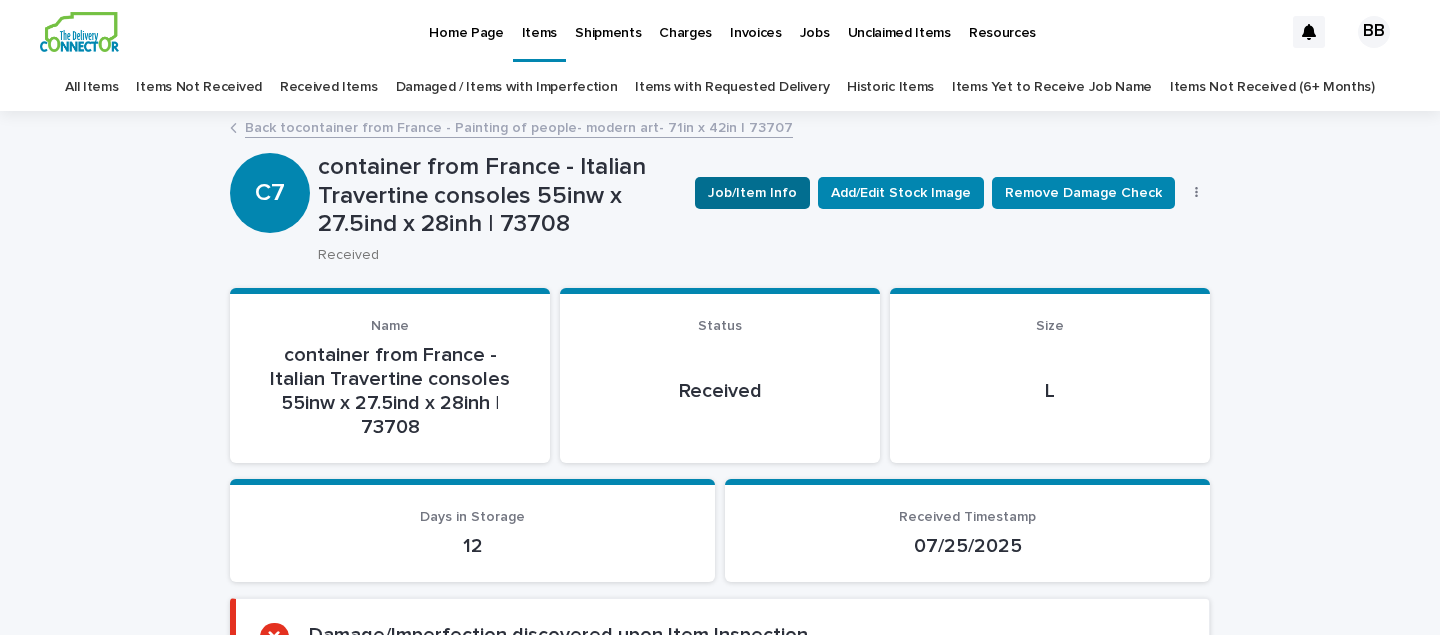 click on "Job/Item Info" at bounding box center [752, 193] 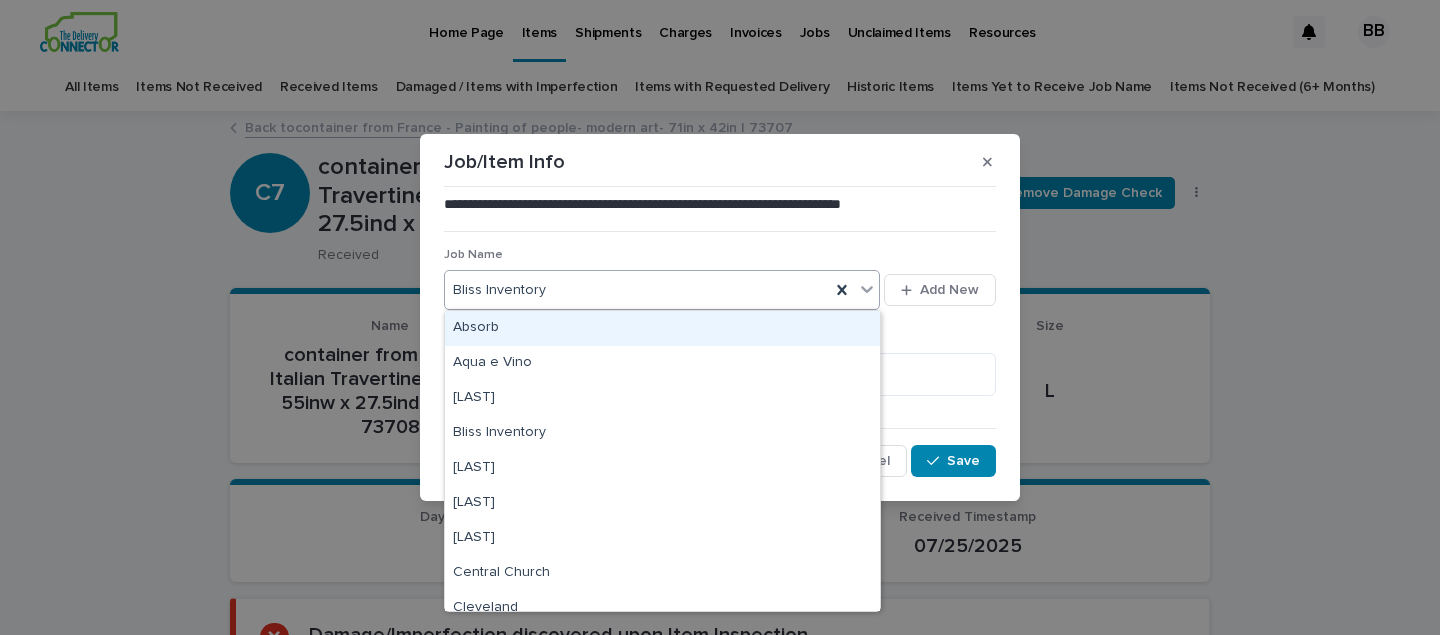 click on "Bliss Inventory" at bounding box center (637, 290) 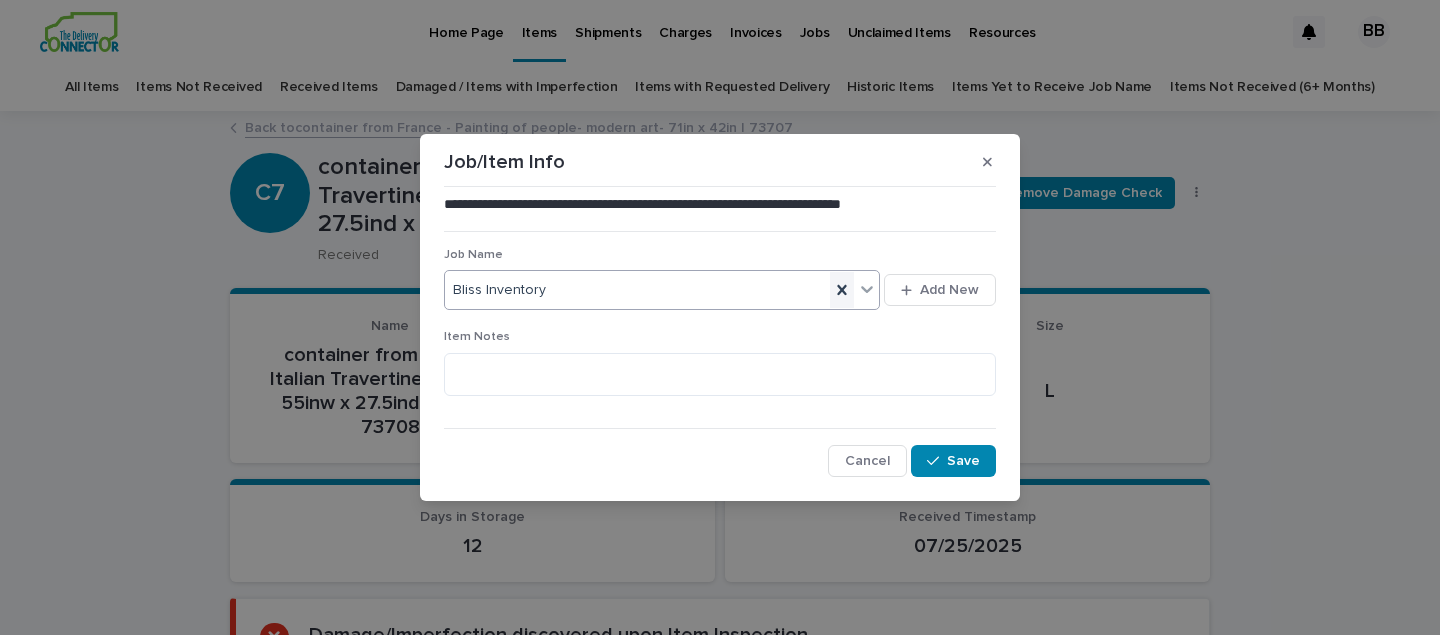 click 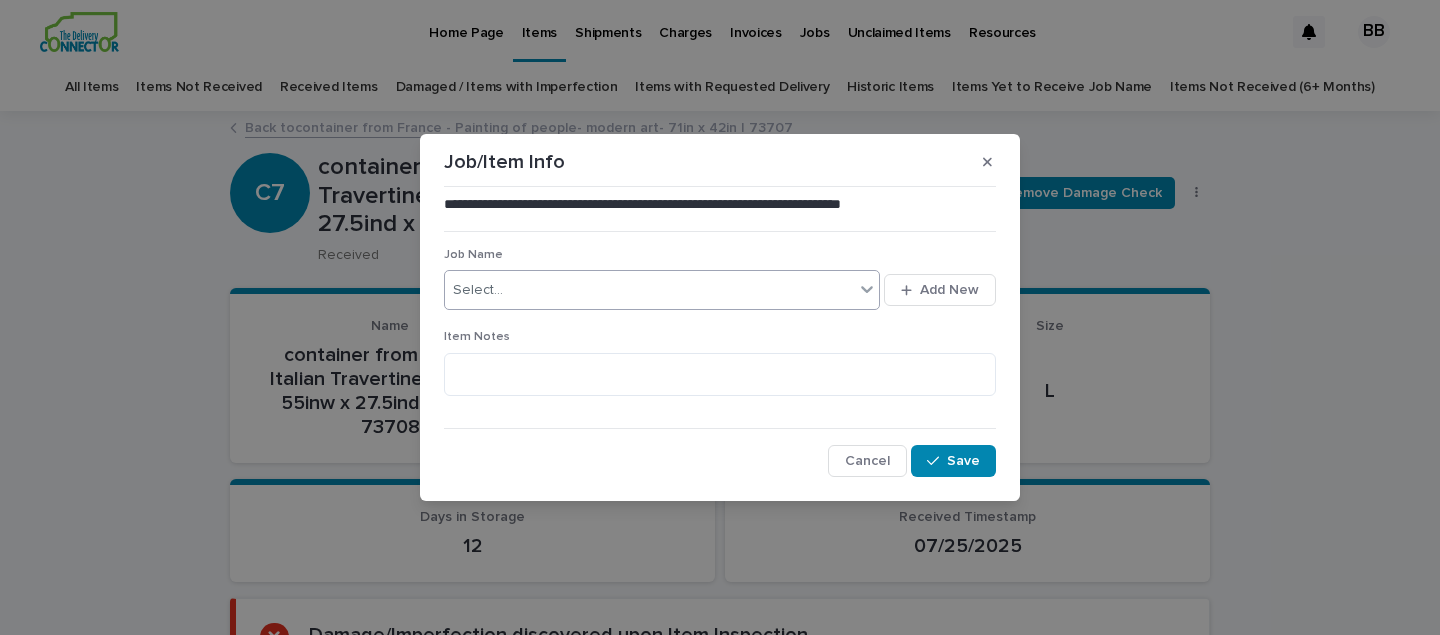 click on "Select..." at bounding box center (649, 290) 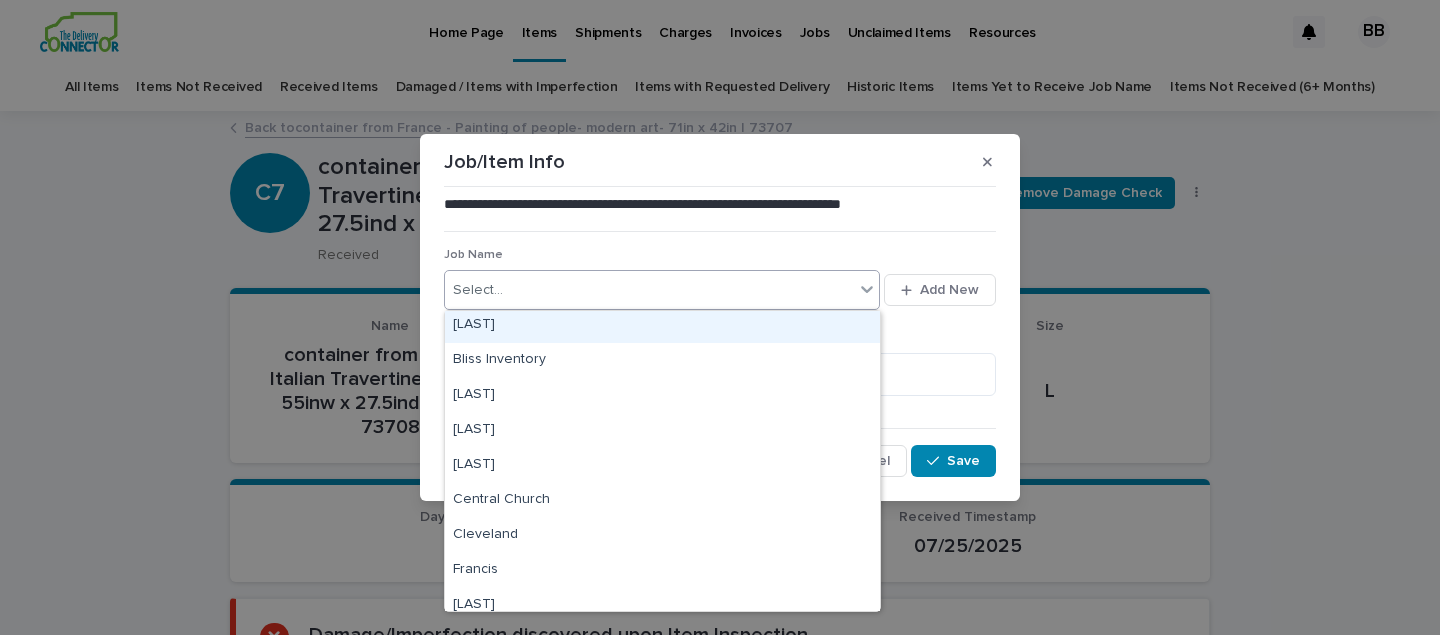 scroll, scrollTop: 74, scrollLeft: 0, axis: vertical 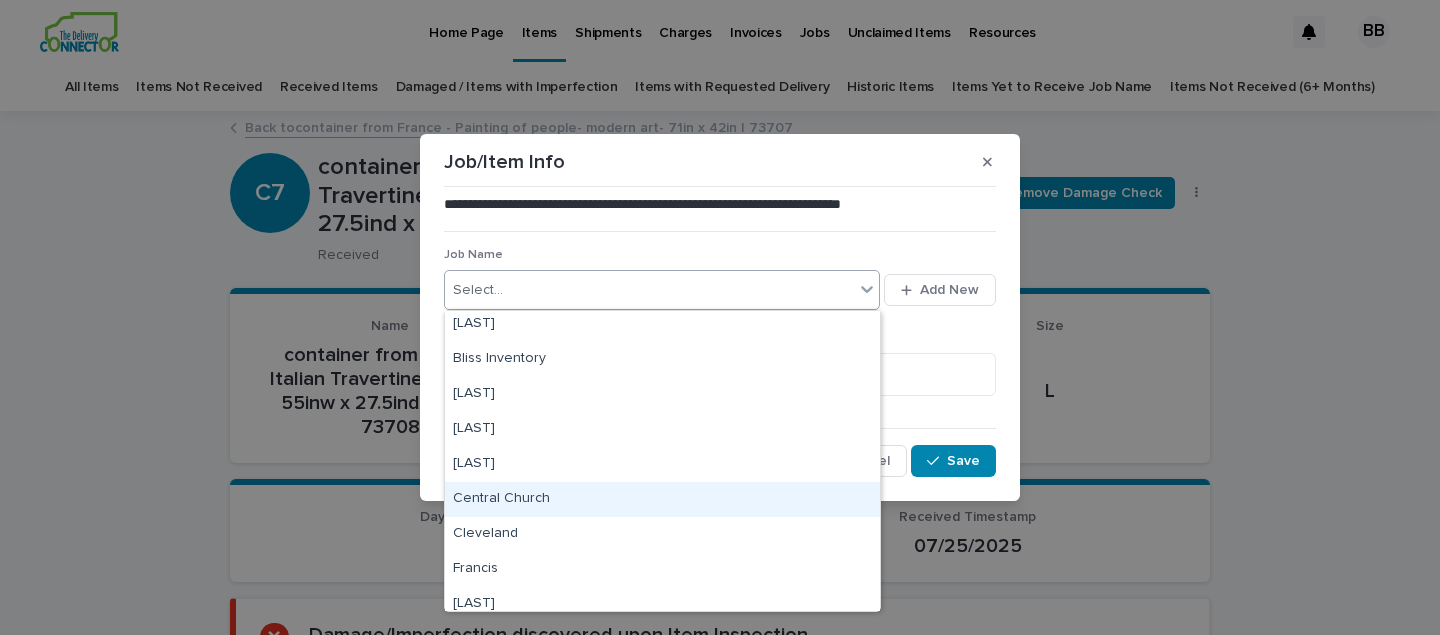 click on "Central Church" at bounding box center (662, 499) 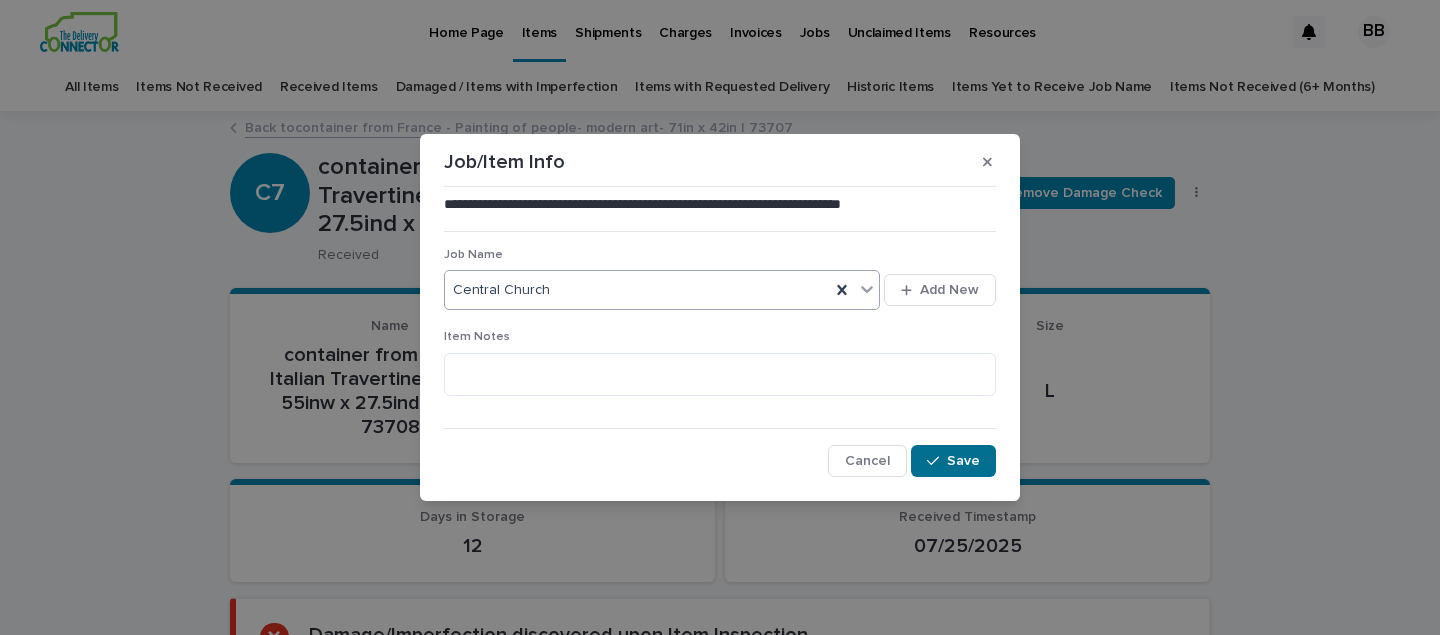 click at bounding box center [937, 461] 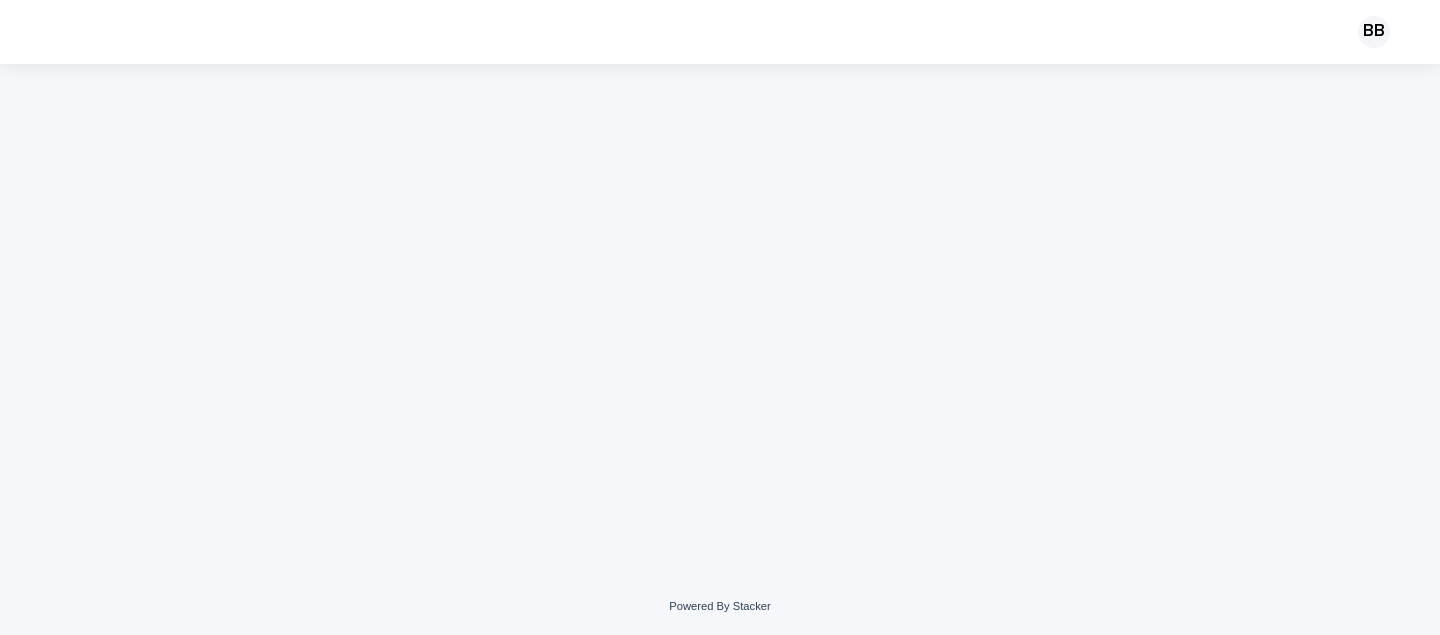 scroll, scrollTop: 0, scrollLeft: 0, axis: both 